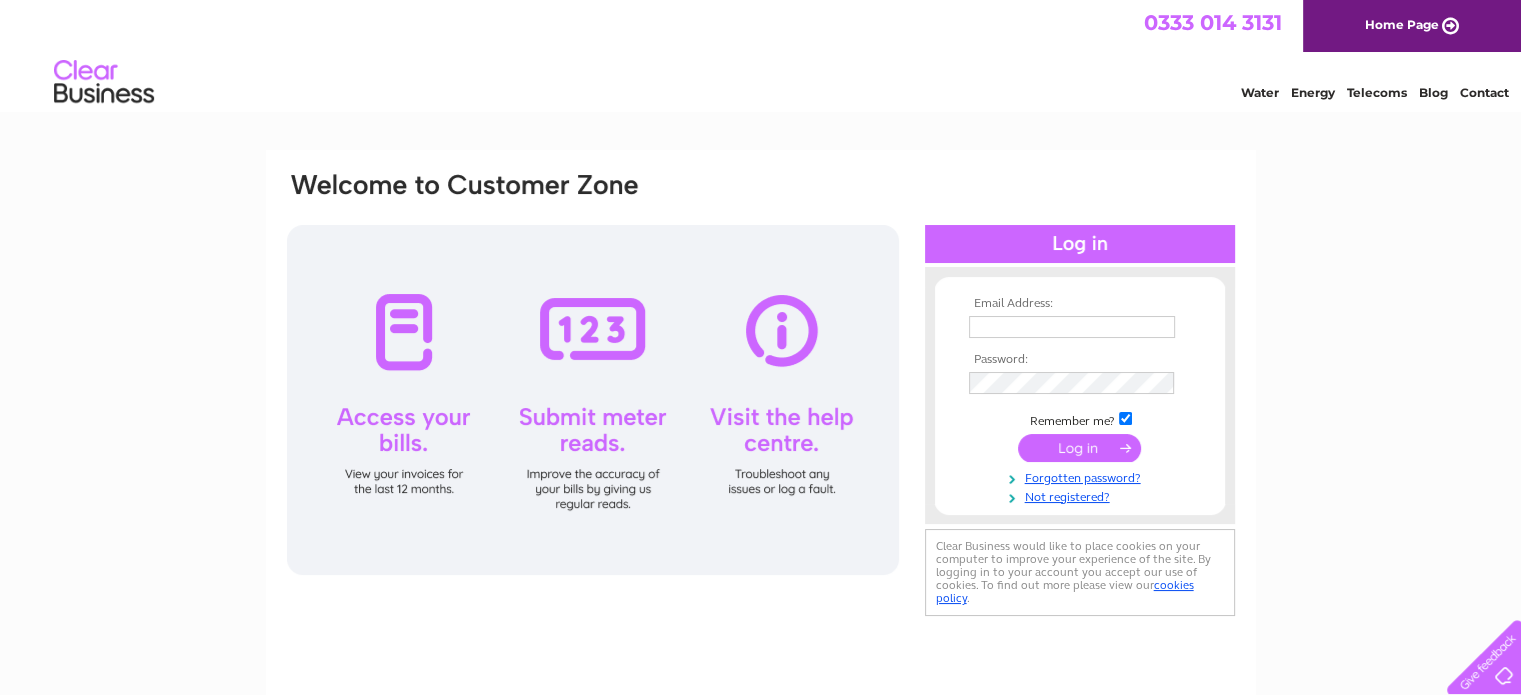 scroll, scrollTop: 0, scrollLeft: 0, axis: both 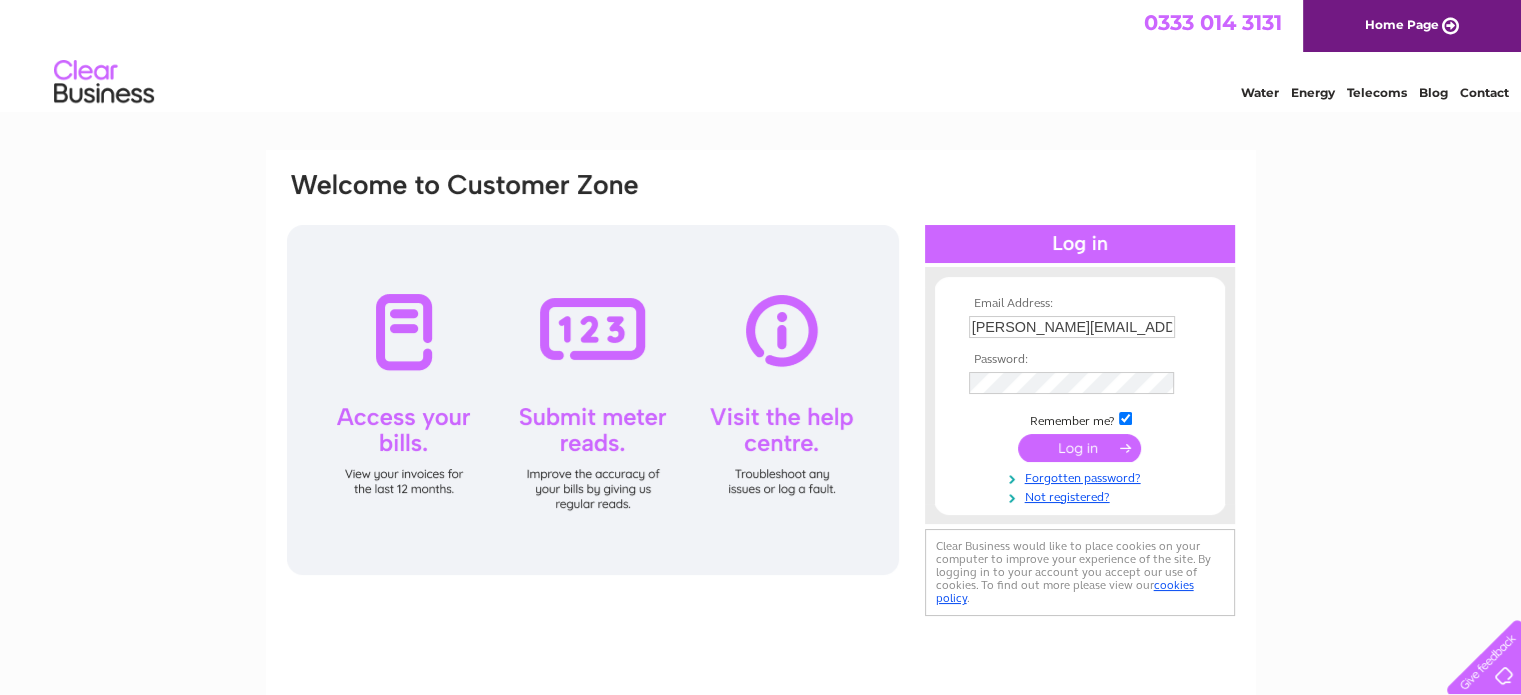 click at bounding box center [593, 400] 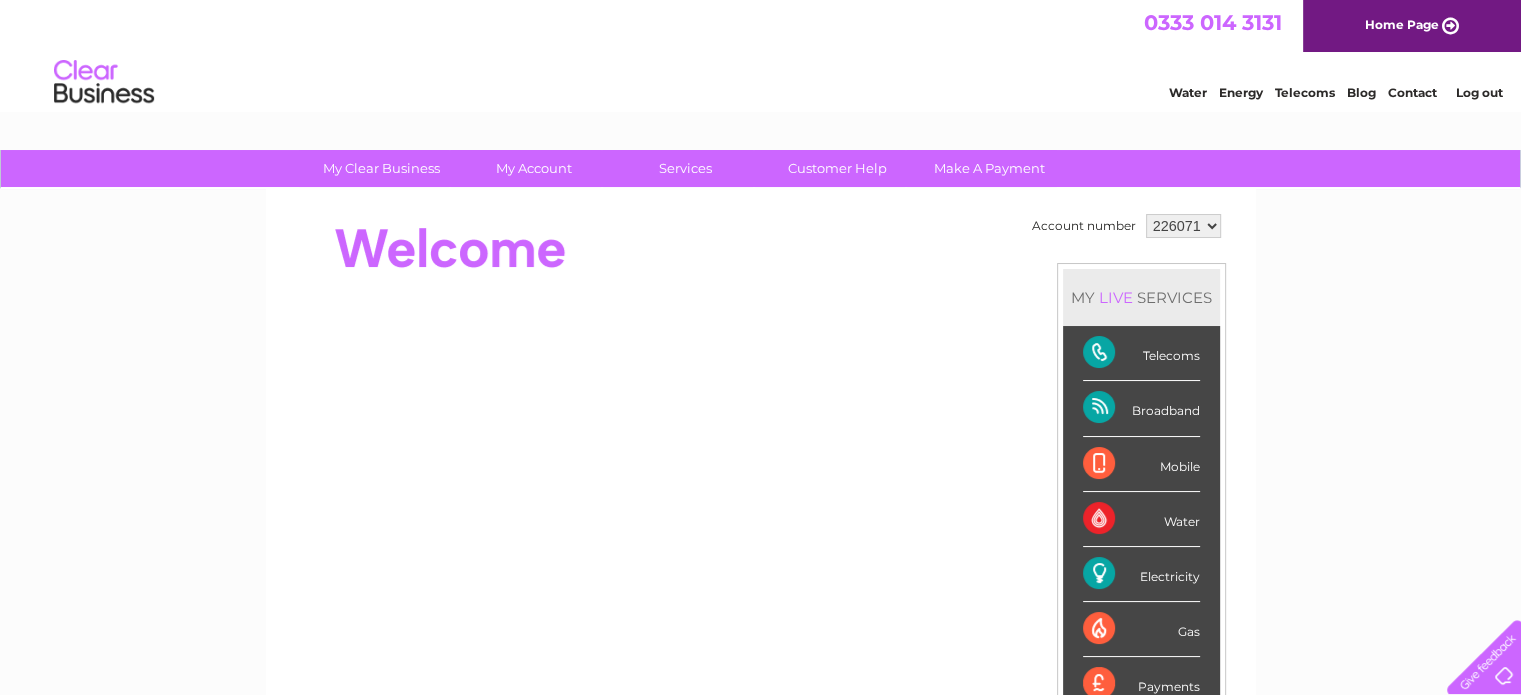 scroll, scrollTop: 0, scrollLeft: 0, axis: both 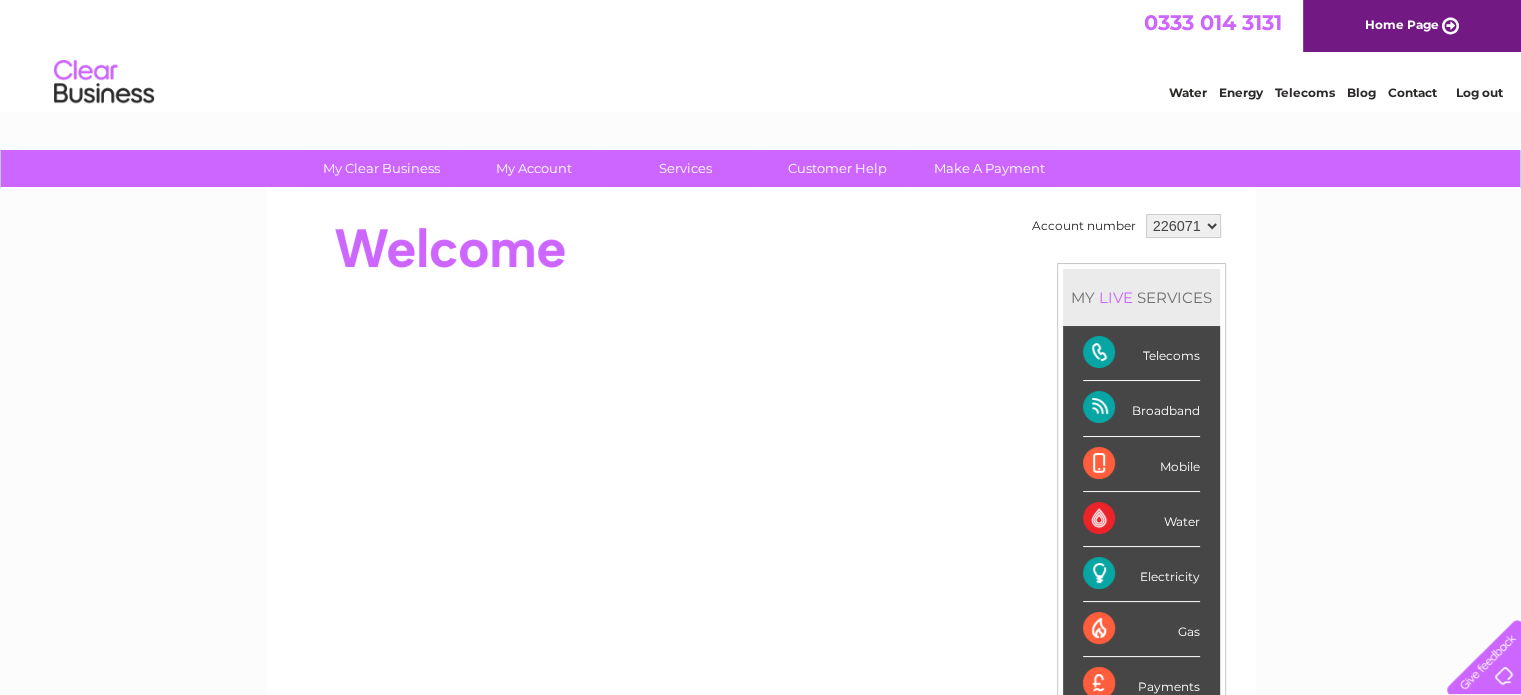 click on "Electricity" at bounding box center (1141, 574) 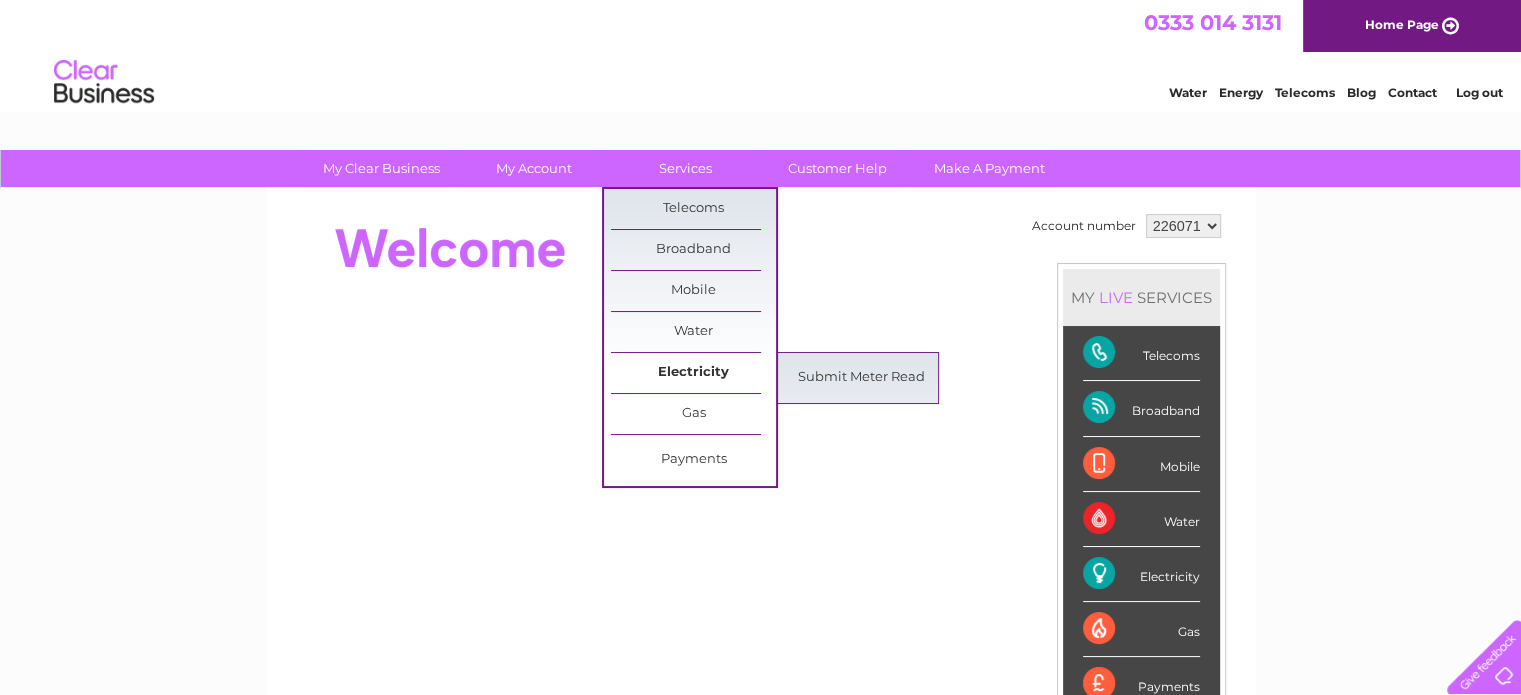 click on "Electricity" at bounding box center [693, 373] 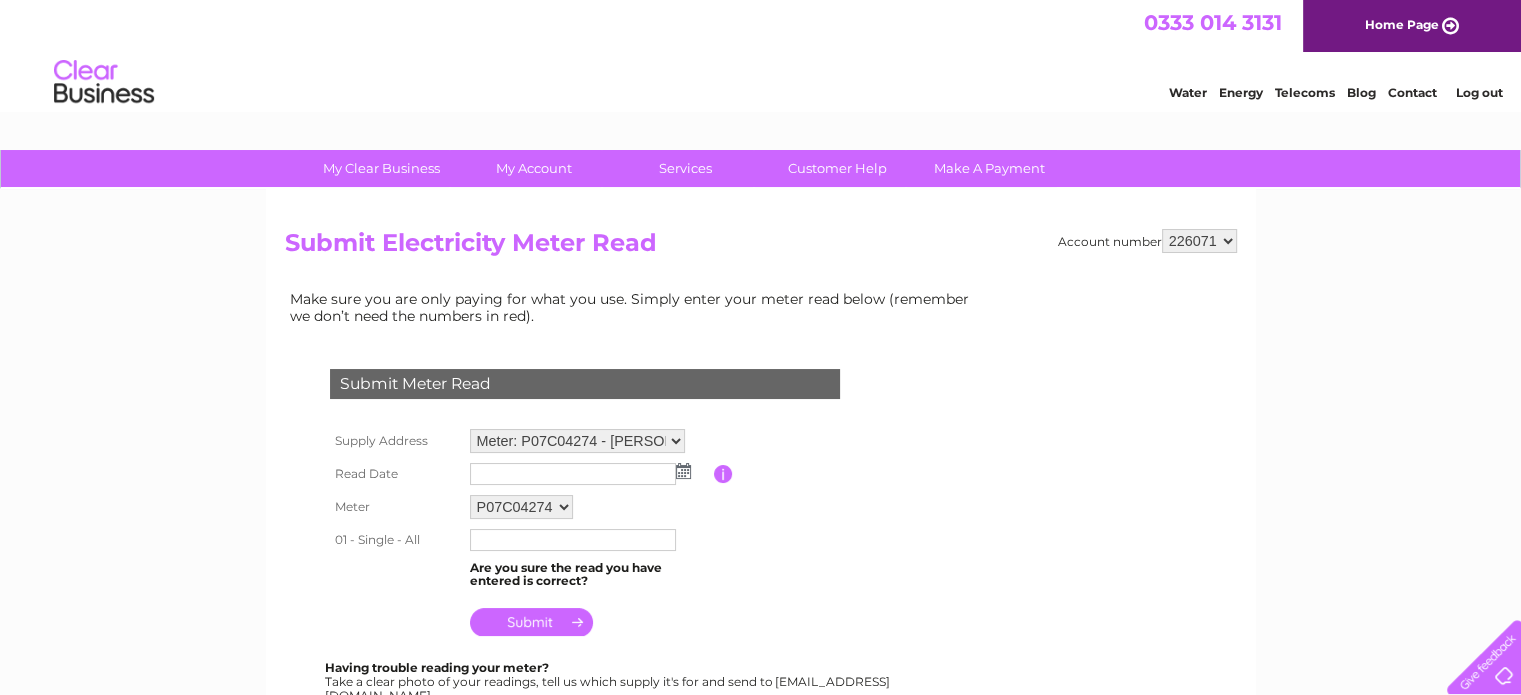 scroll, scrollTop: 0, scrollLeft: 0, axis: both 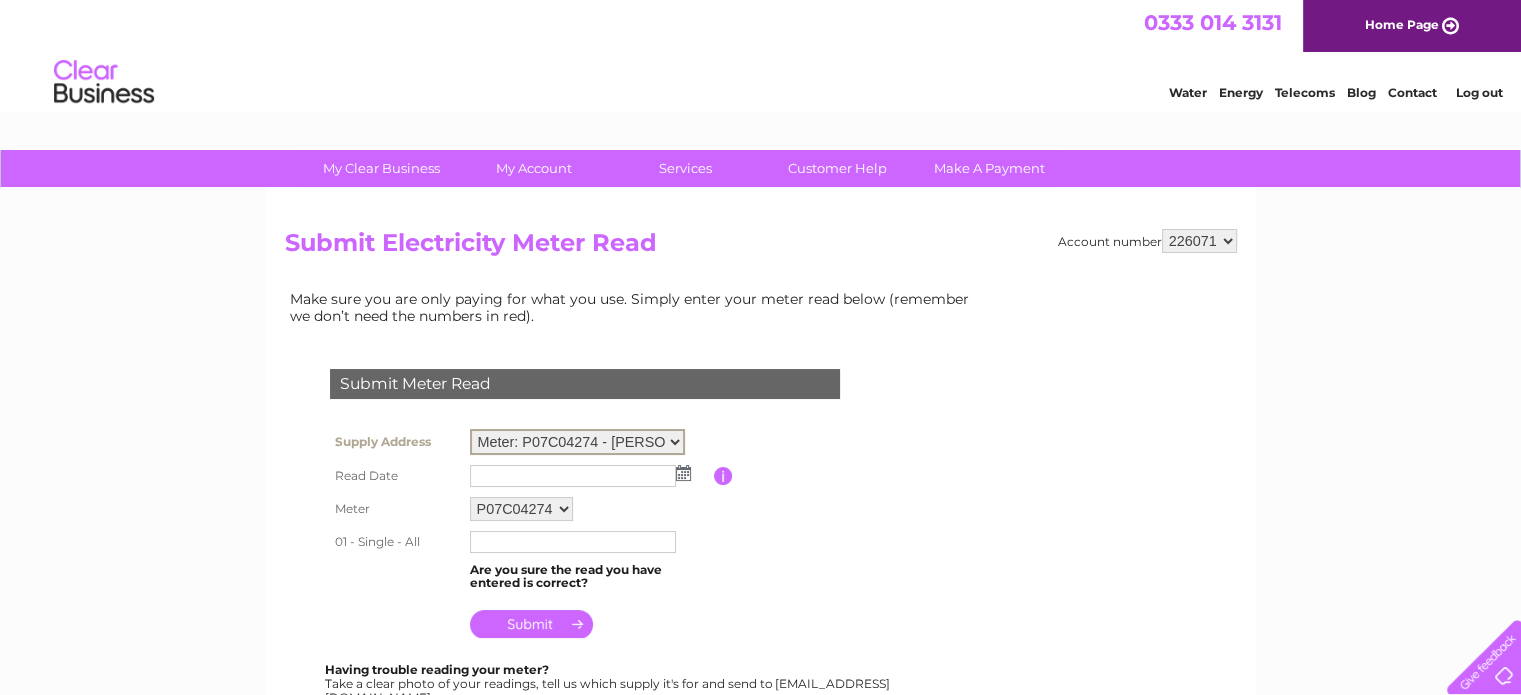 click on "Meter: P07C04274 - Boreland Farm, Upper Woodford, Salisbury, SP4 6PE
Meter: P01C03235 - Boreland Farm, Upper Woodford, Salisbury, SP4 6PA" at bounding box center (577, 442) 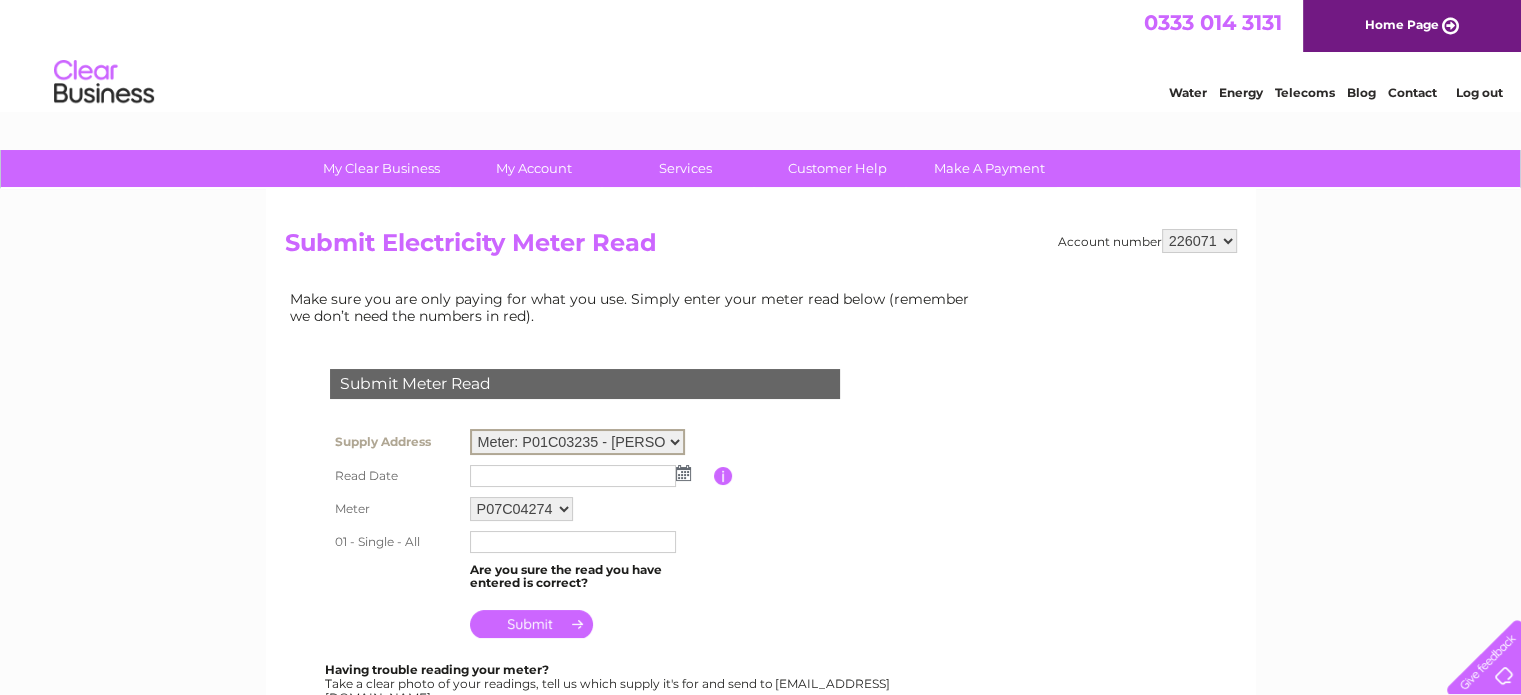 click on "Meter: P07C04274 - Boreland Farm, Upper Woodford, Salisbury, SP4 6PE
Meter: P01C03235 - Boreland Farm, Upper Woodford, Salisbury, SP4 6PA" at bounding box center (577, 442) 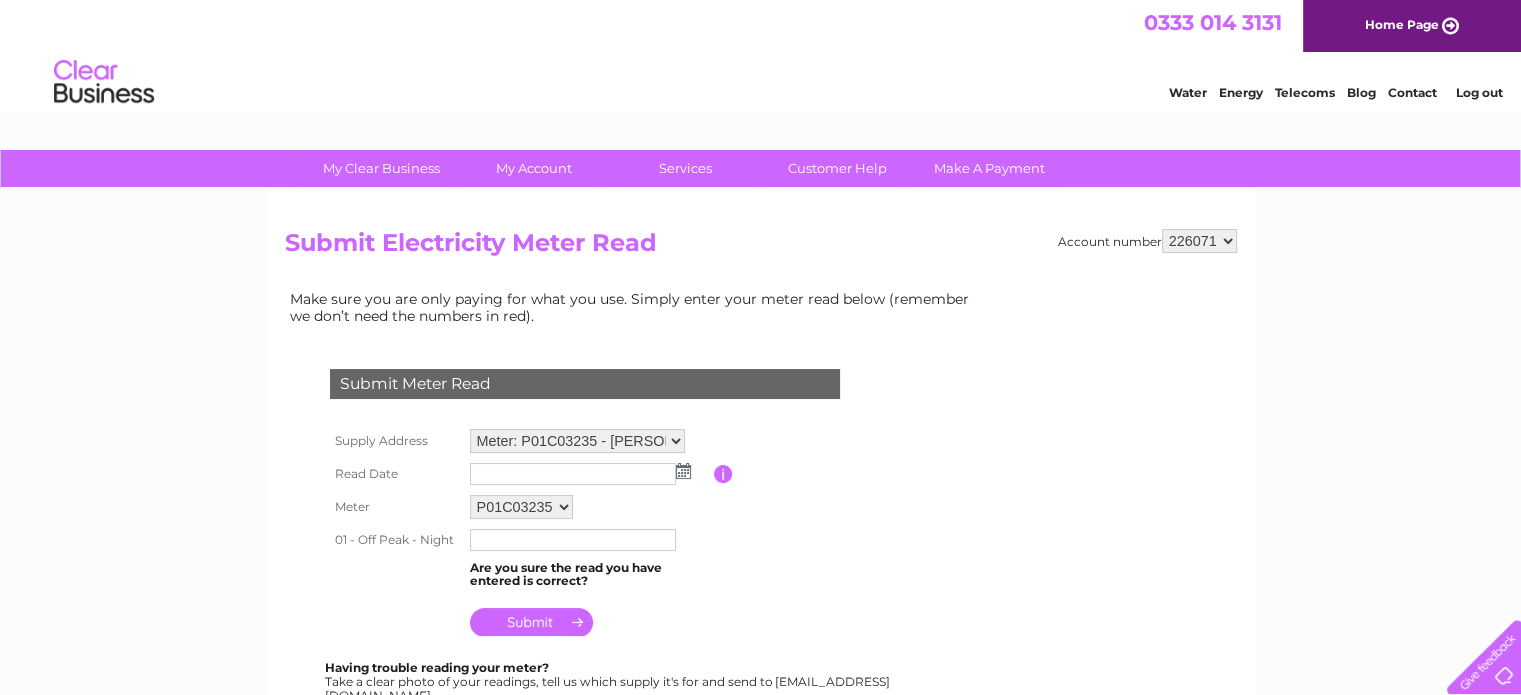 scroll, scrollTop: 0, scrollLeft: 0, axis: both 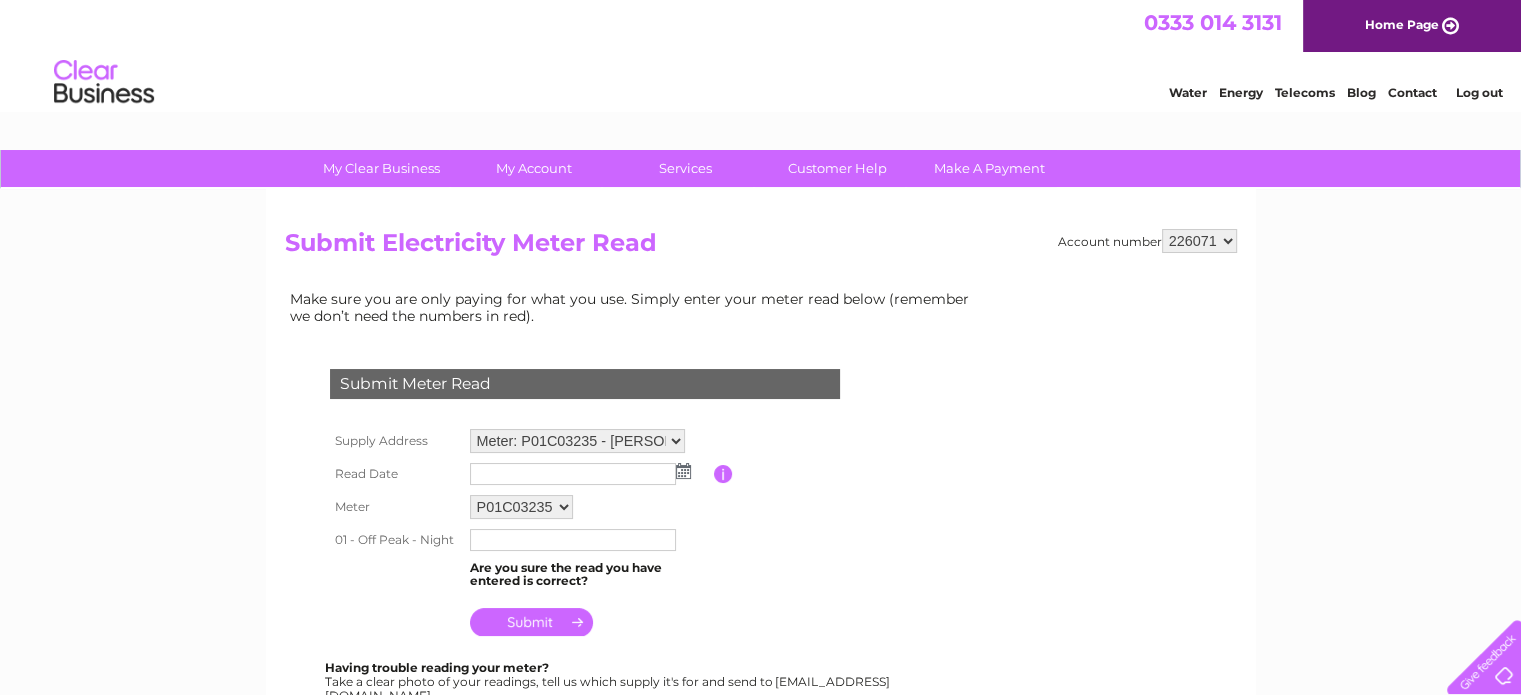 click at bounding box center (683, 471) 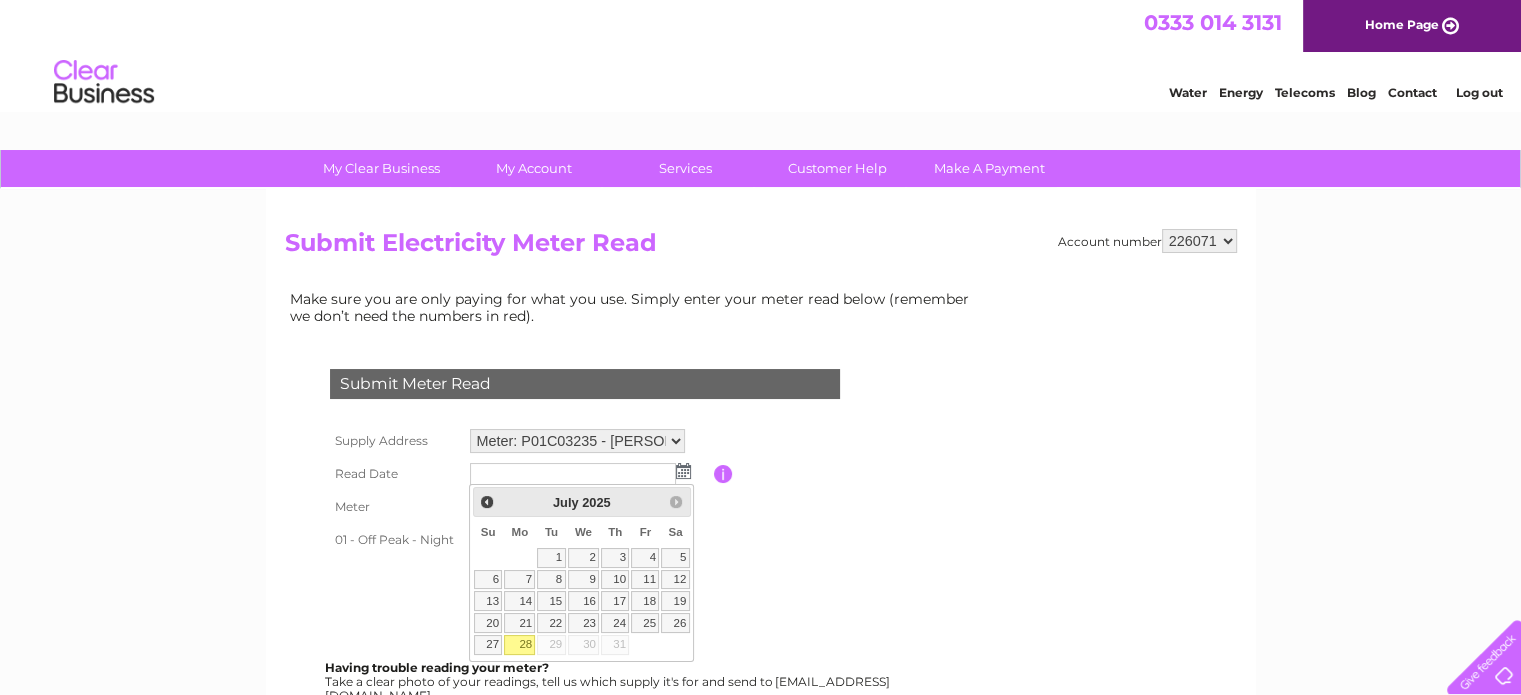 click on "28" at bounding box center [519, 645] 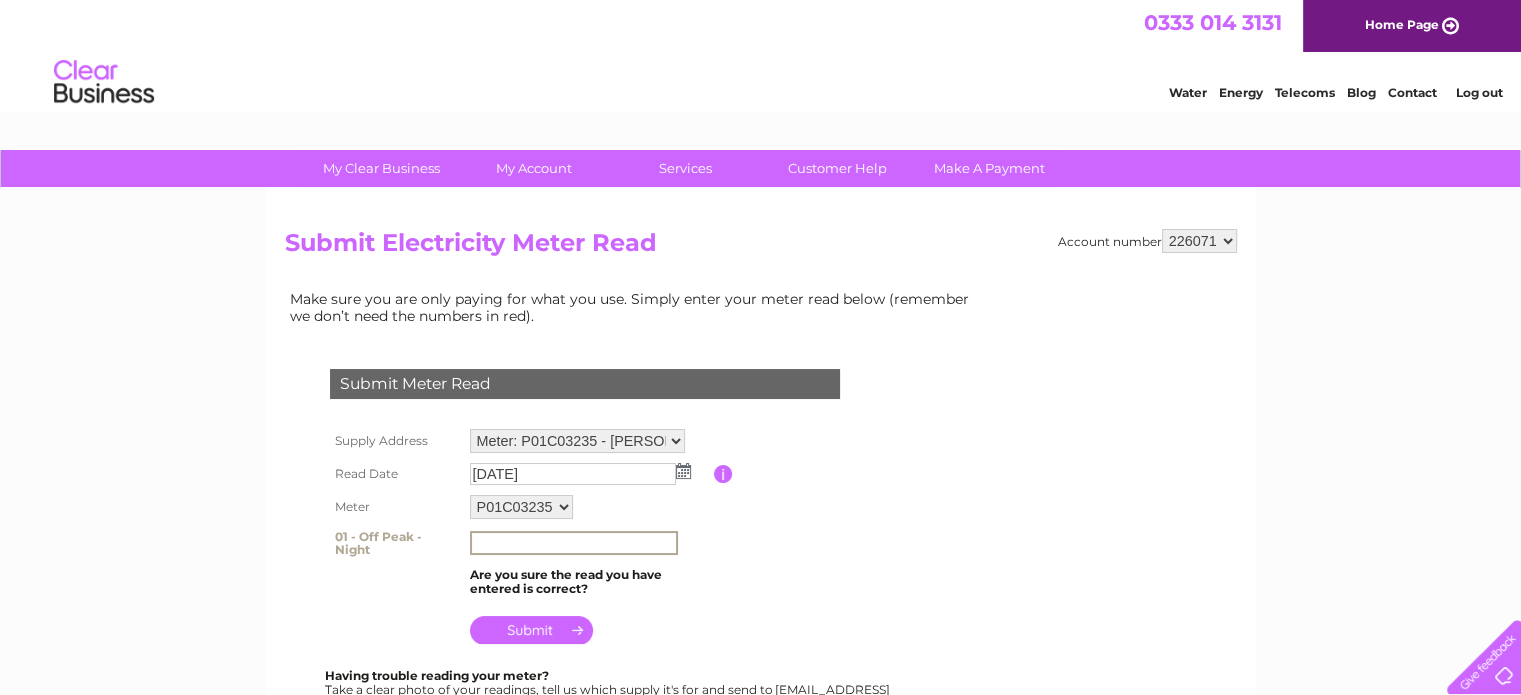 click at bounding box center (574, 543) 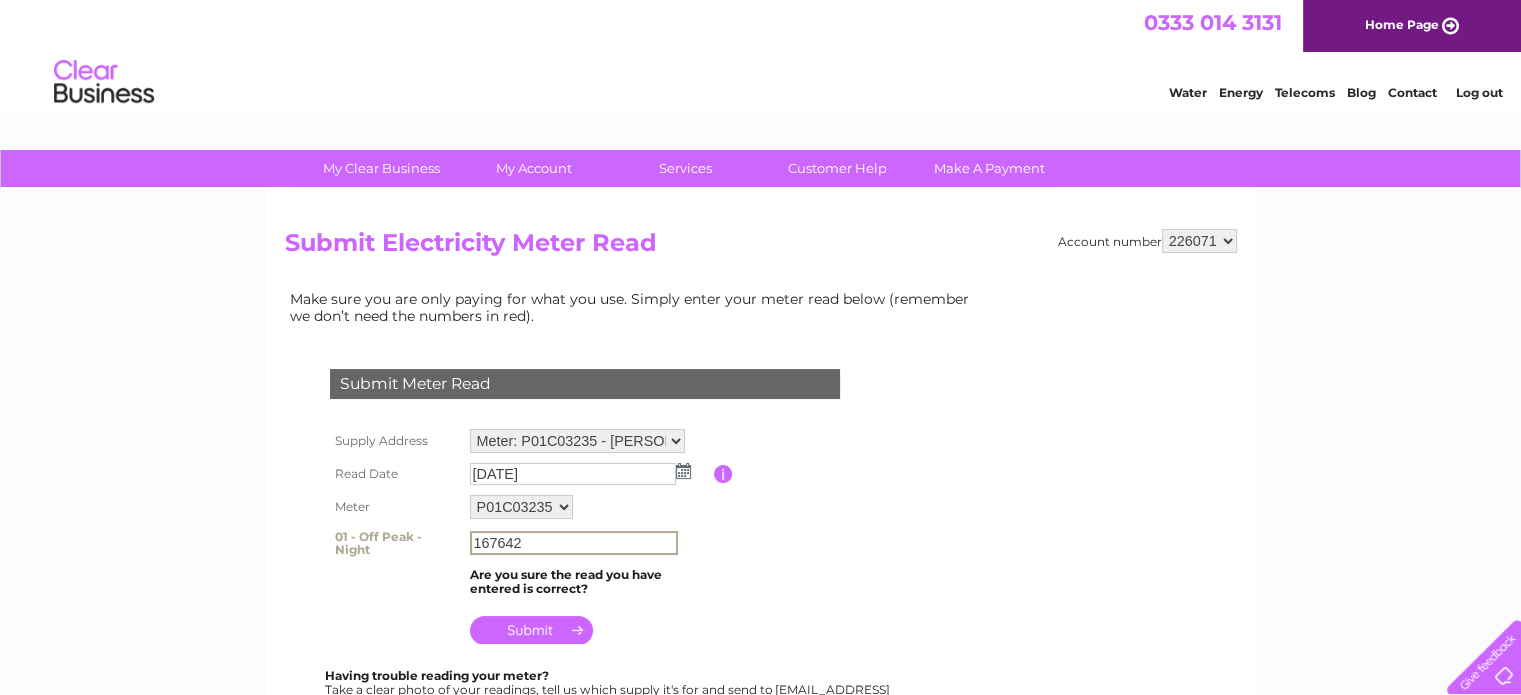 type on "167642" 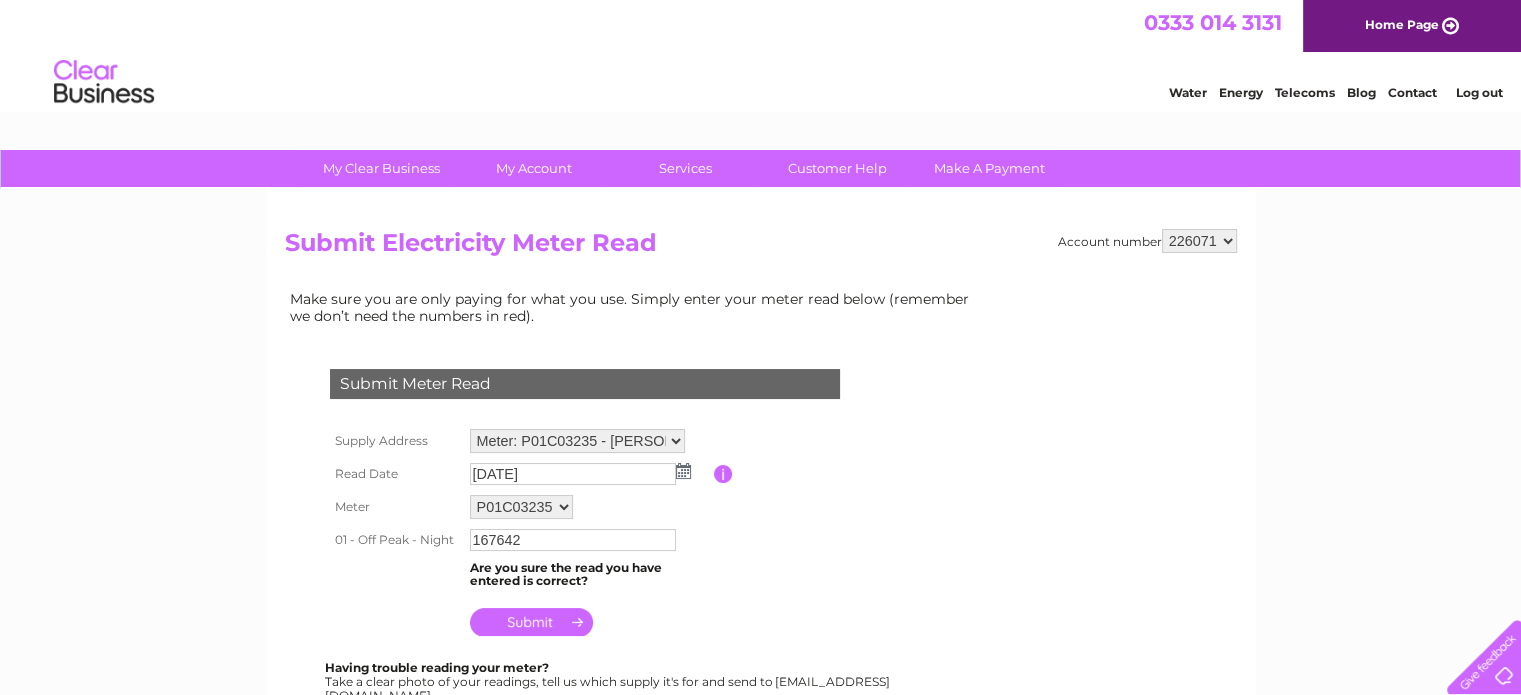click at bounding box center (531, 622) 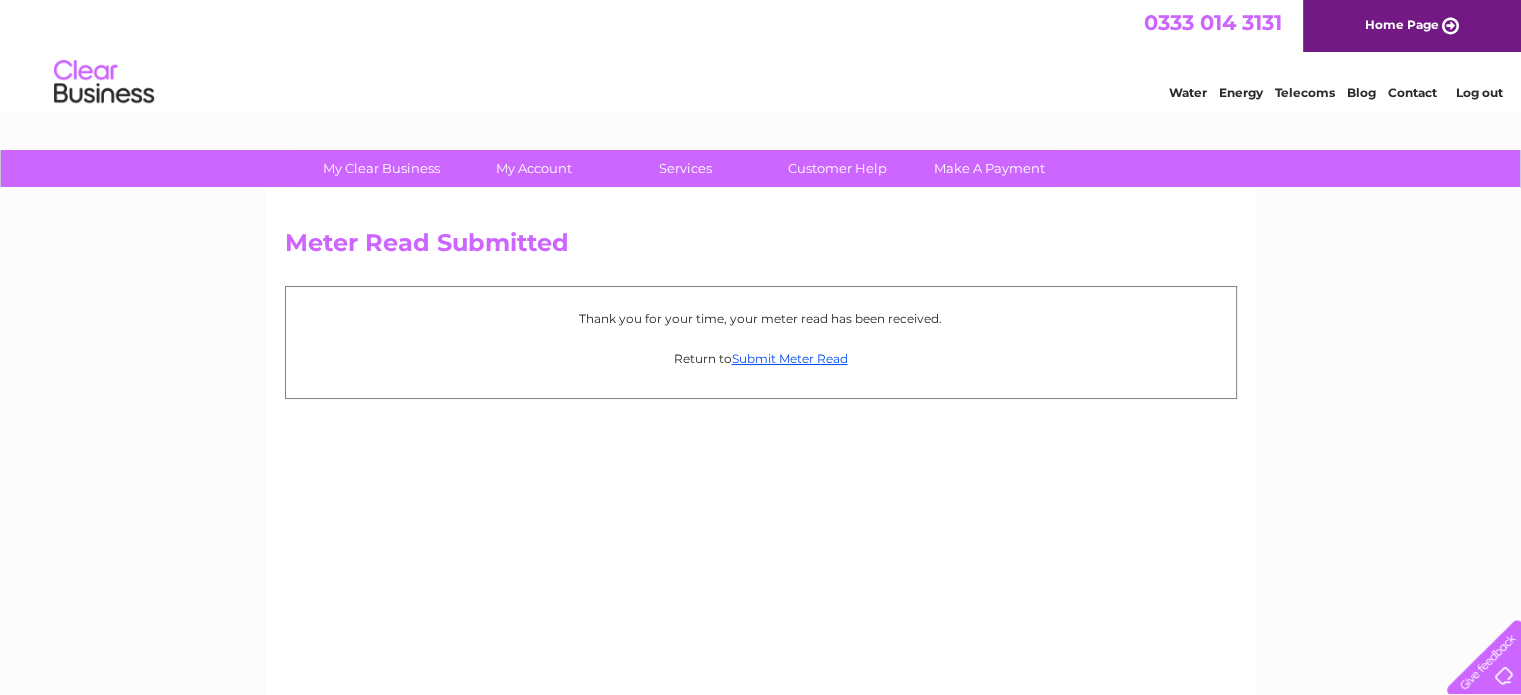 scroll, scrollTop: 0, scrollLeft: 0, axis: both 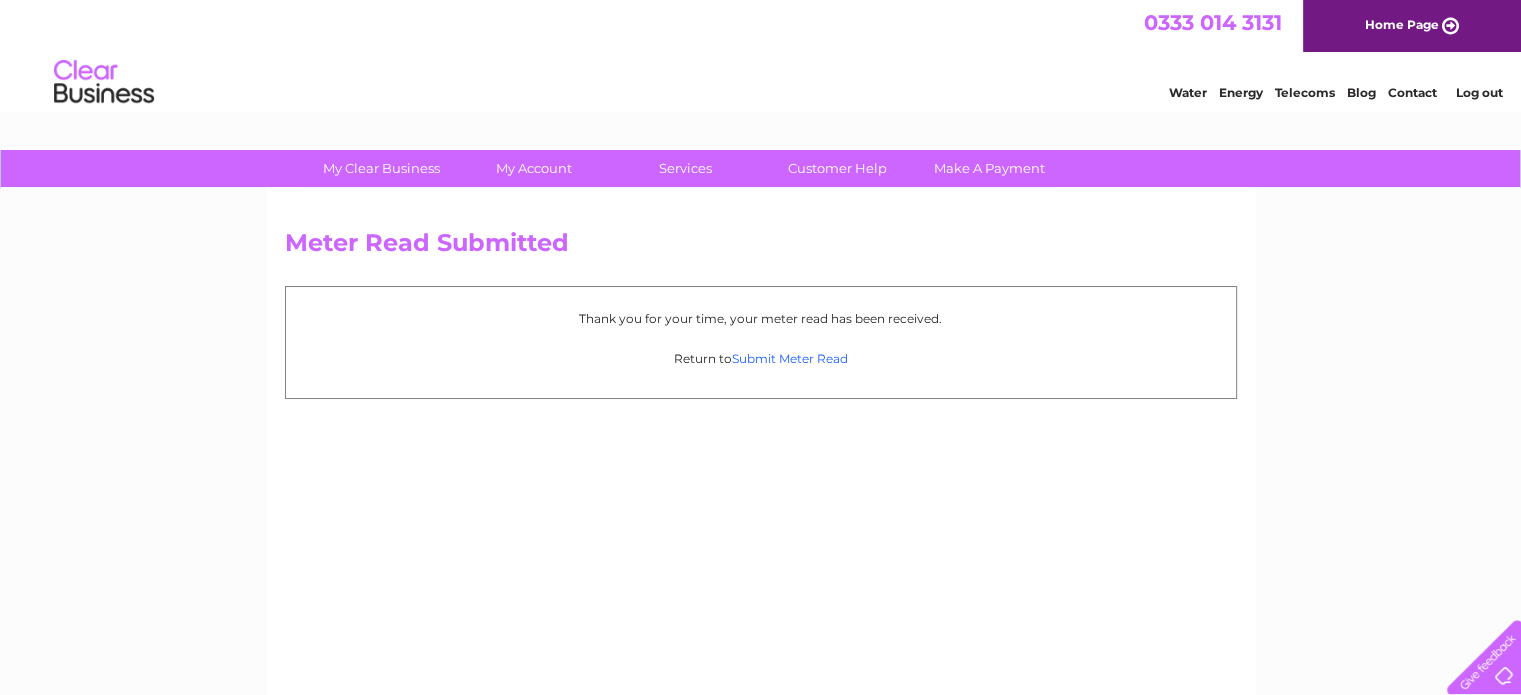 click on "Submit Meter Read" at bounding box center (790, 358) 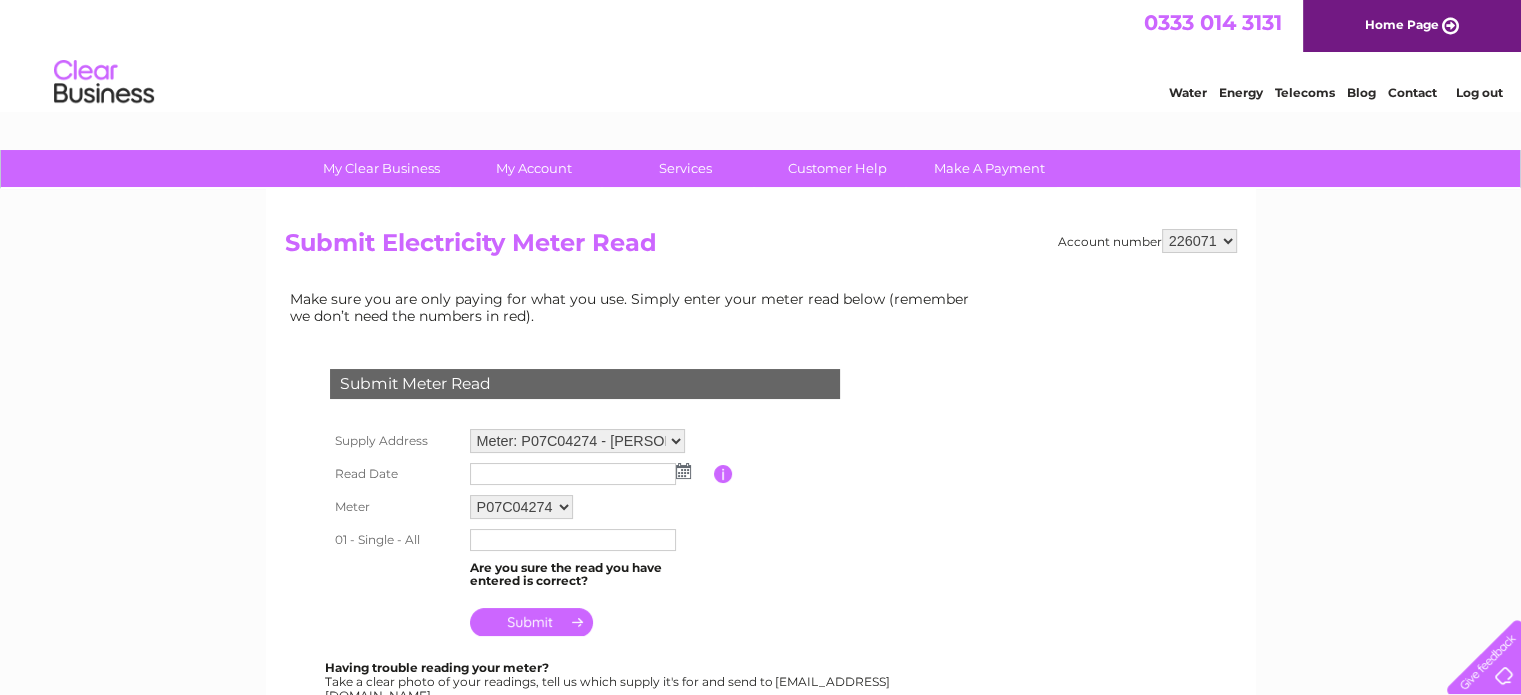 scroll, scrollTop: 0, scrollLeft: 0, axis: both 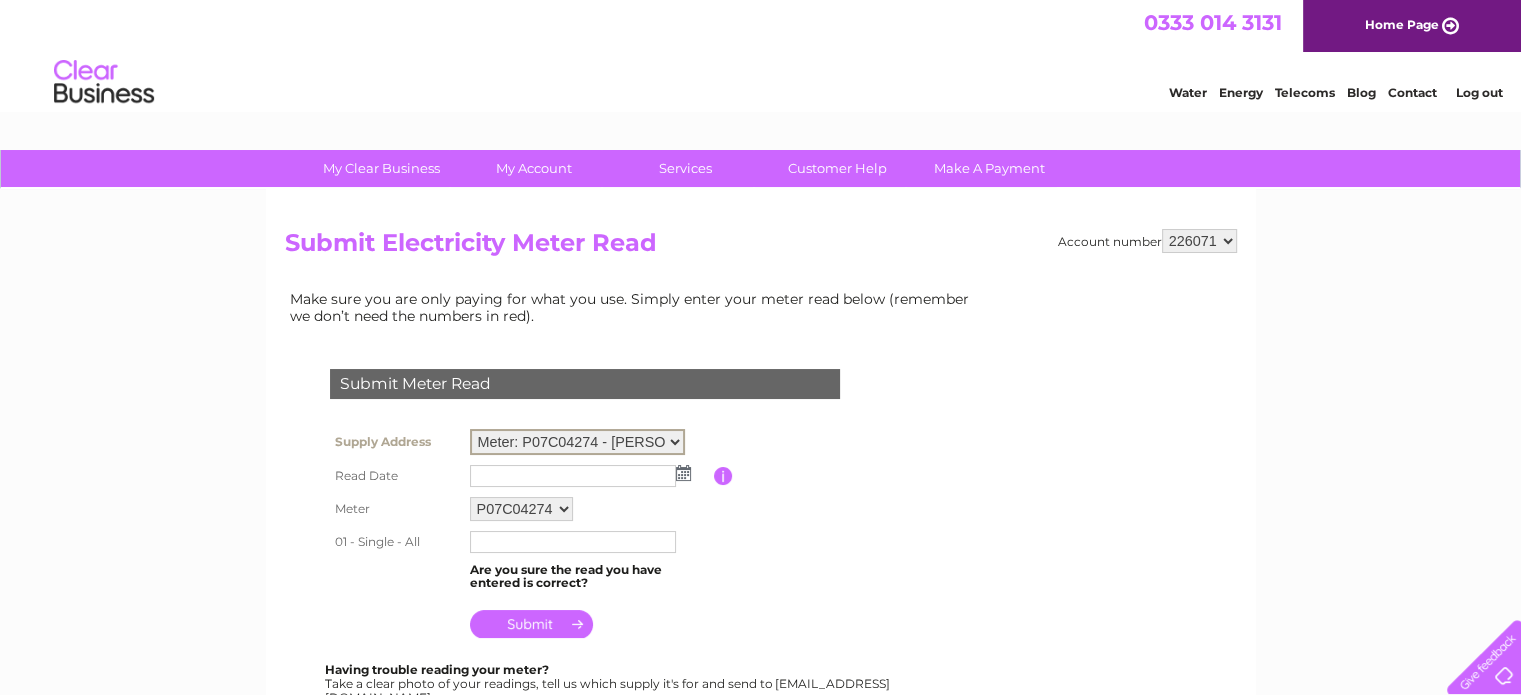 click on "Meter: P07C04274 - [PERSON_NAME][STREET_ADDRESS]
Meter: P01C03235 - [PERSON_NAME][STREET_ADDRESS]" at bounding box center (577, 442) 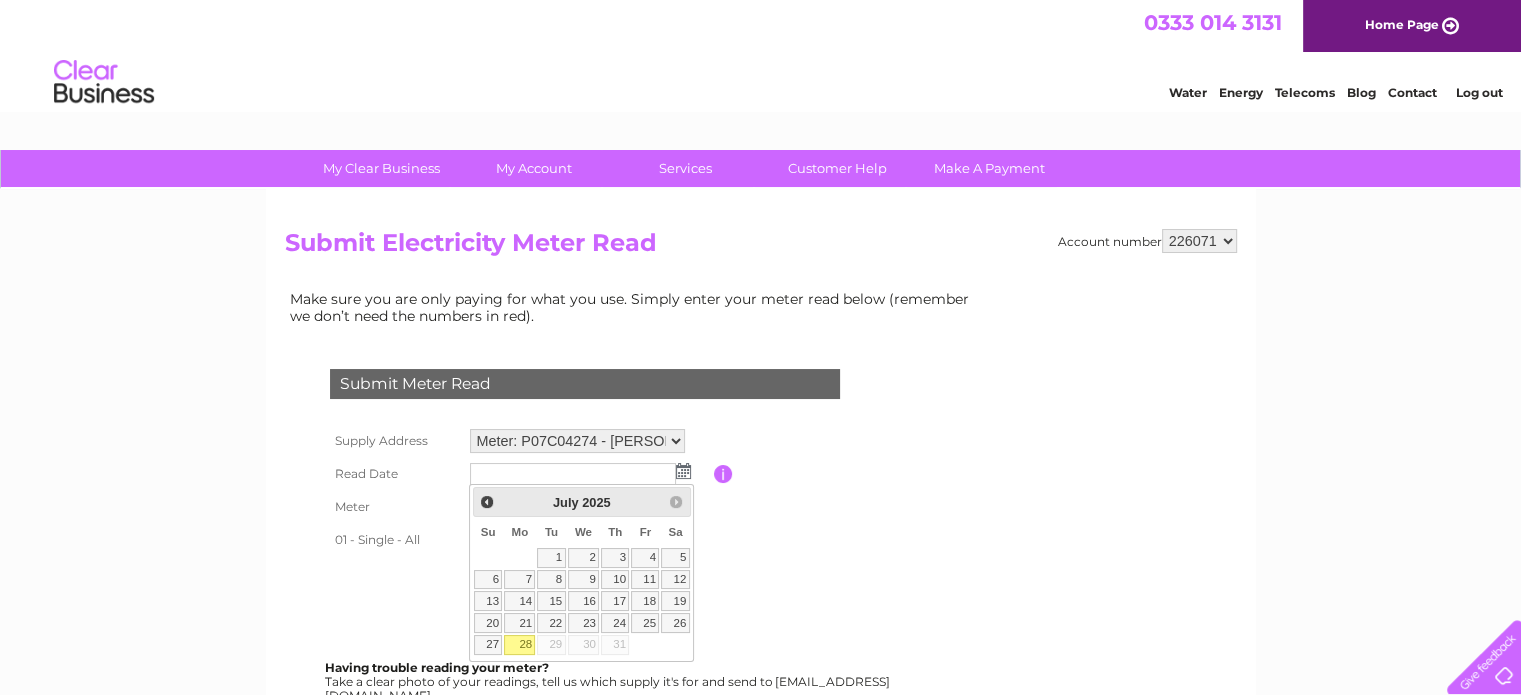 click on "28" at bounding box center (519, 645) 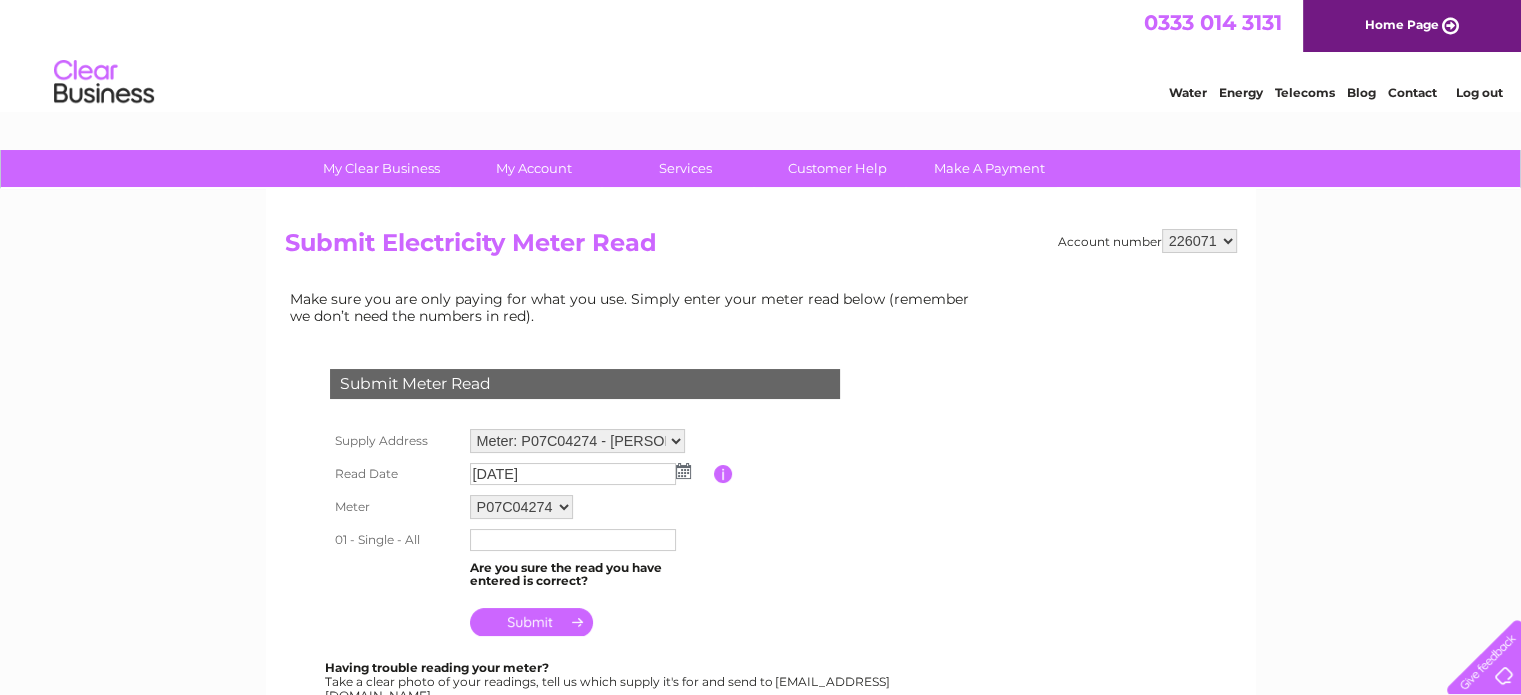click at bounding box center (573, 540) 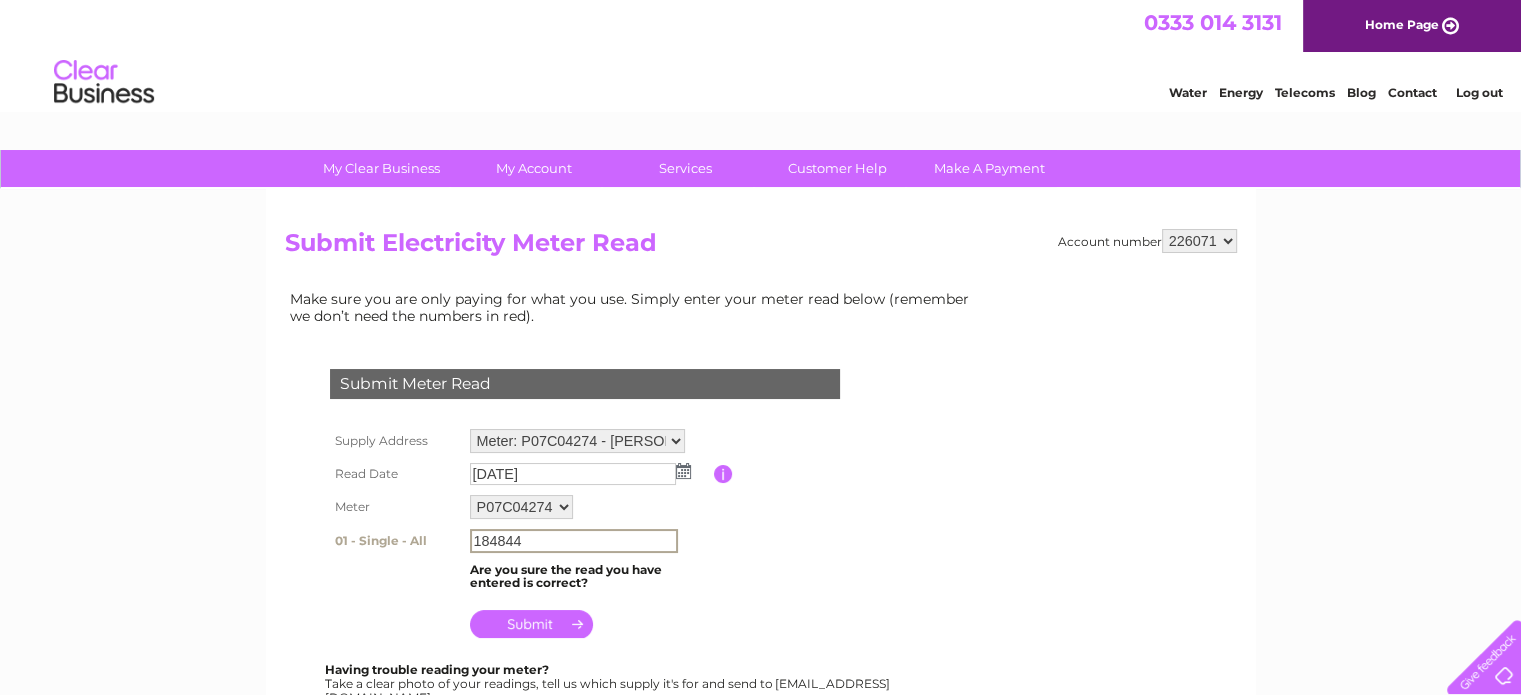 type on "184844" 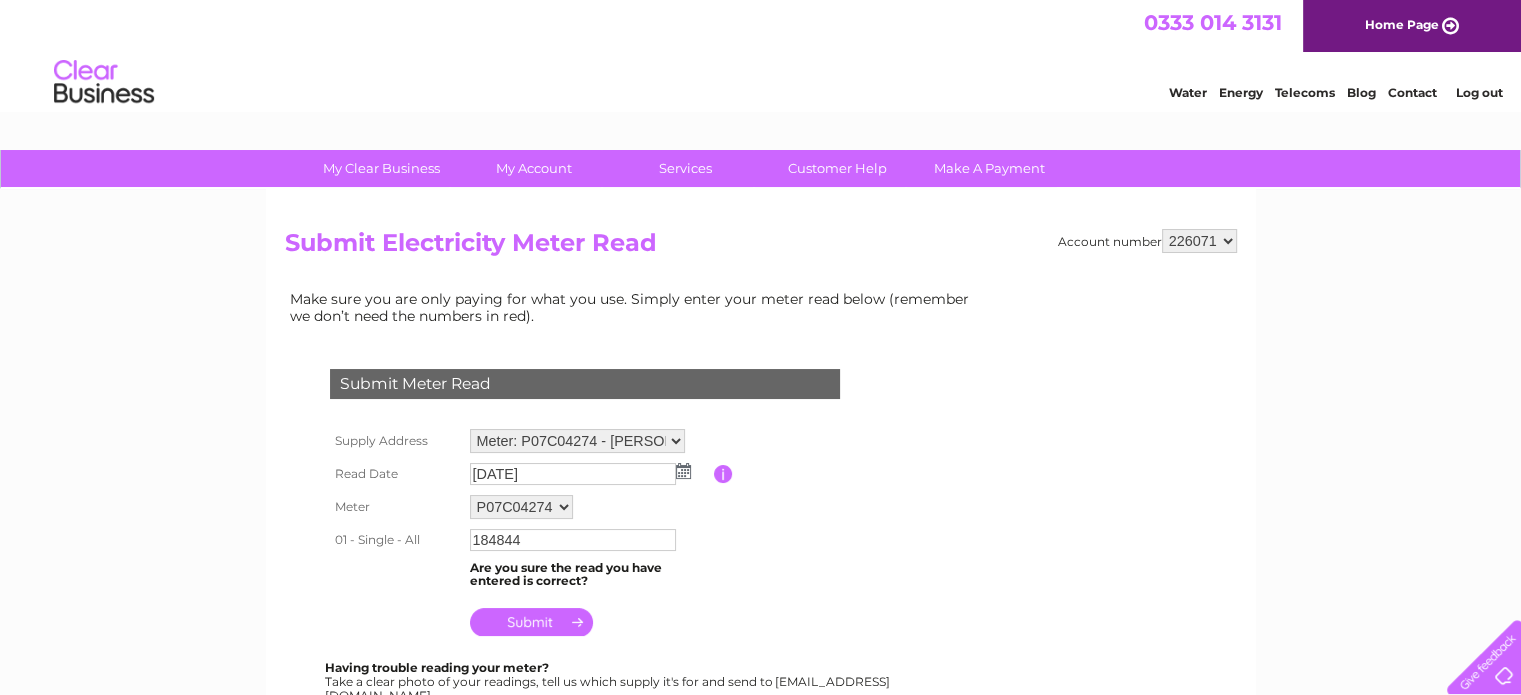 click at bounding box center (531, 622) 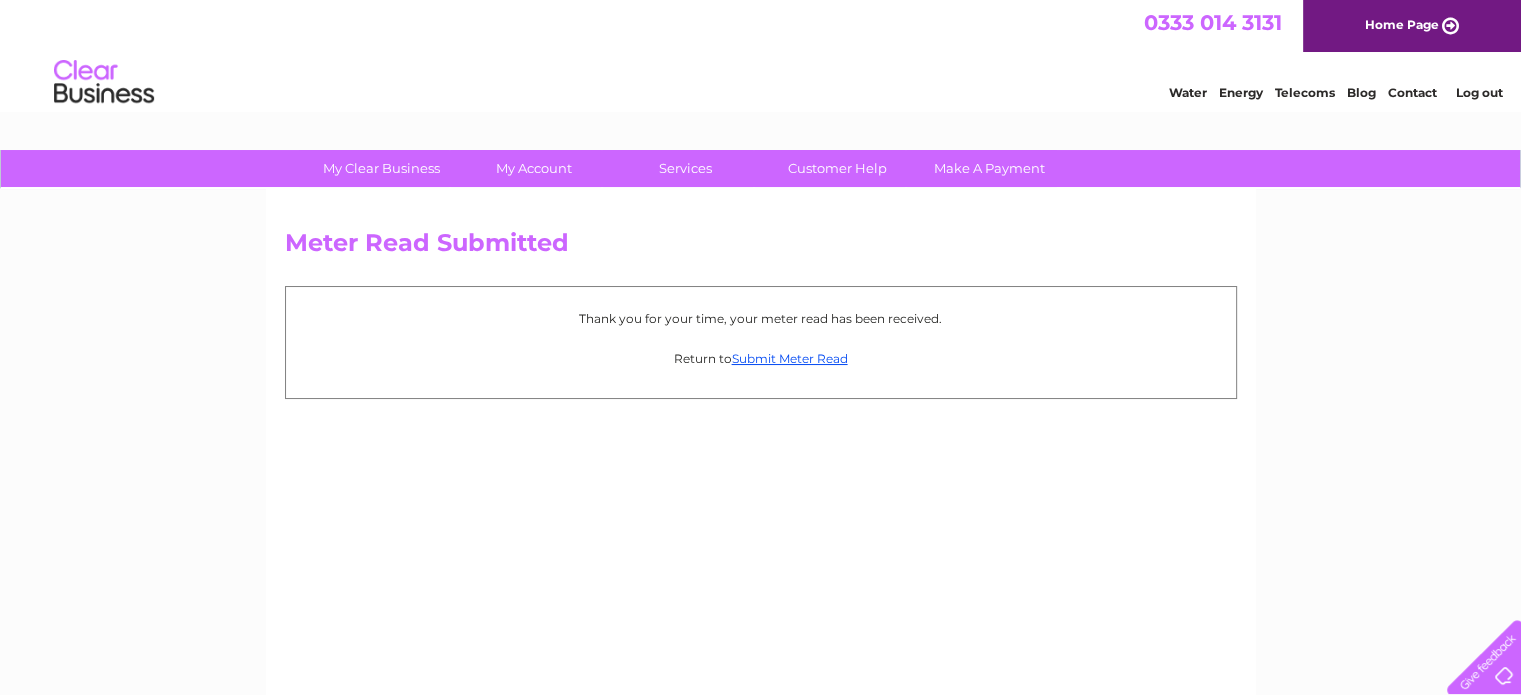 scroll, scrollTop: 0, scrollLeft: 0, axis: both 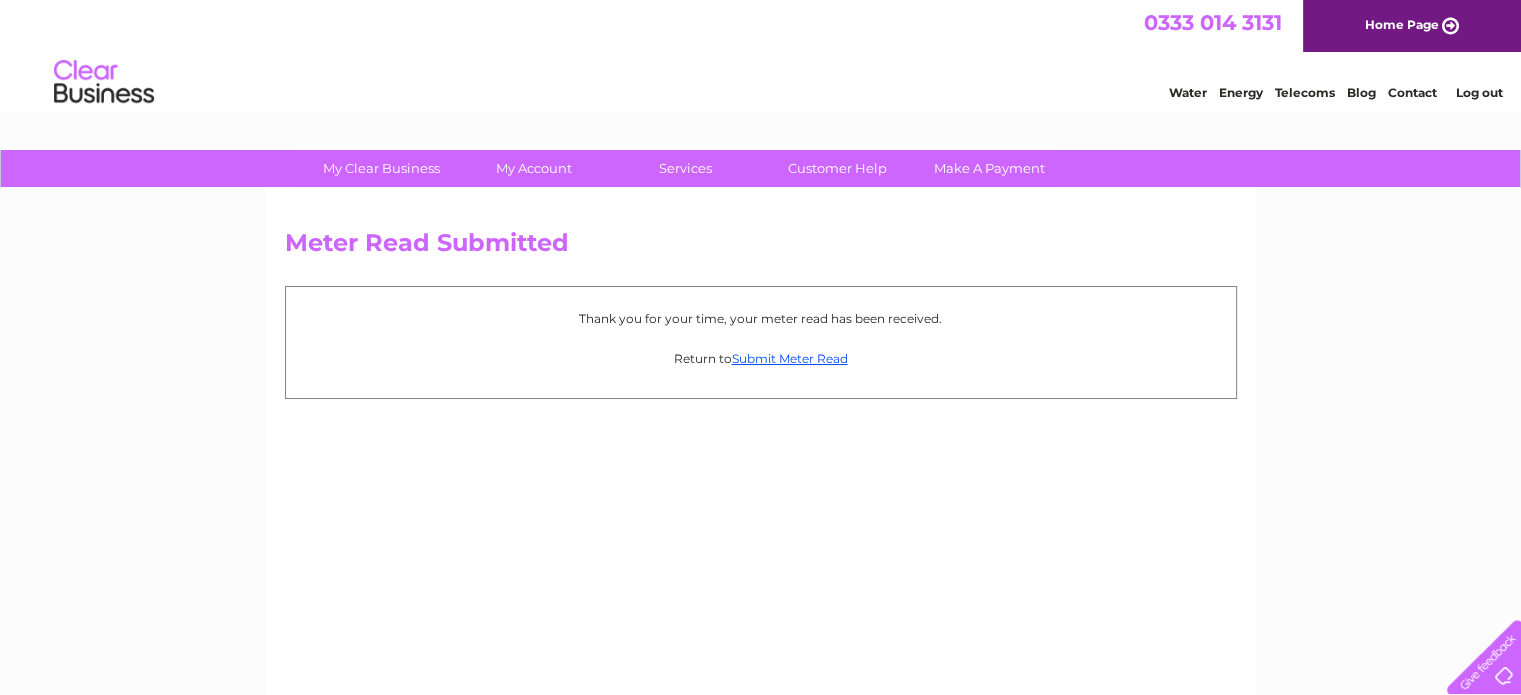 click on "Log out" at bounding box center [1478, 92] 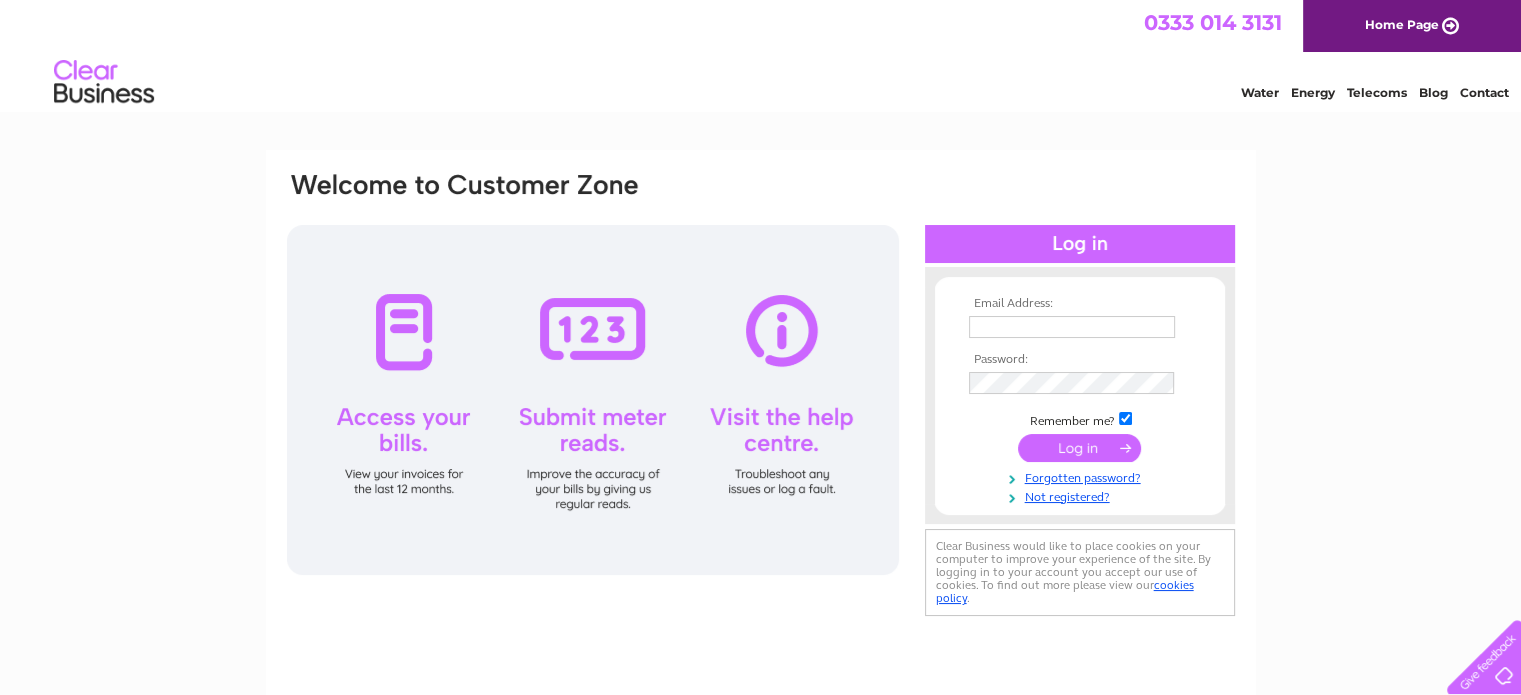 scroll, scrollTop: 0, scrollLeft: 0, axis: both 